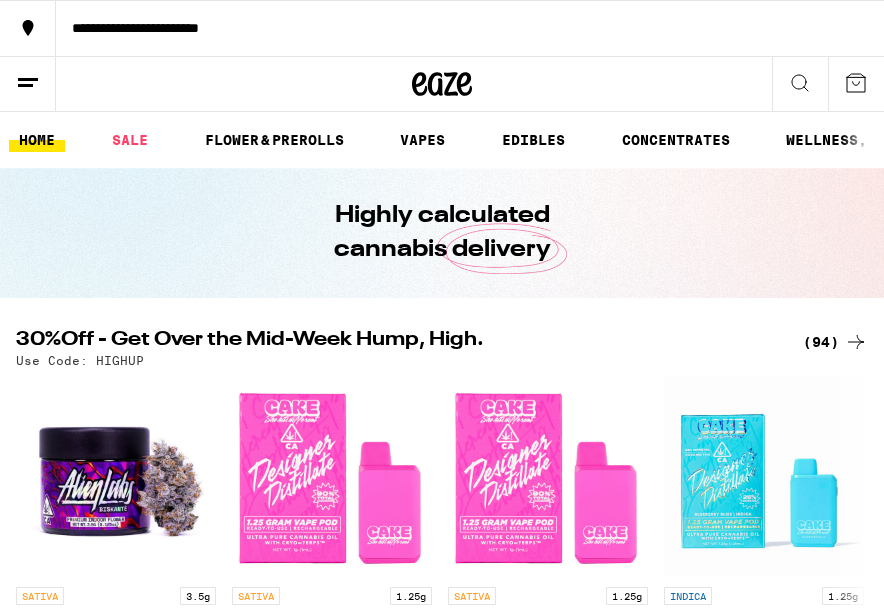 scroll, scrollTop: 0, scrollLeft: 0, axis: both 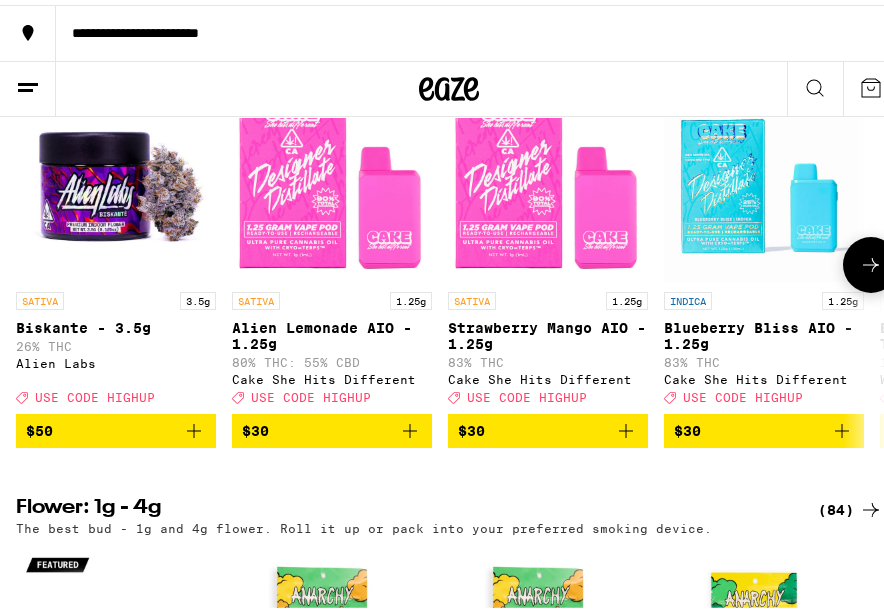 click at bounding box center [116, 177] 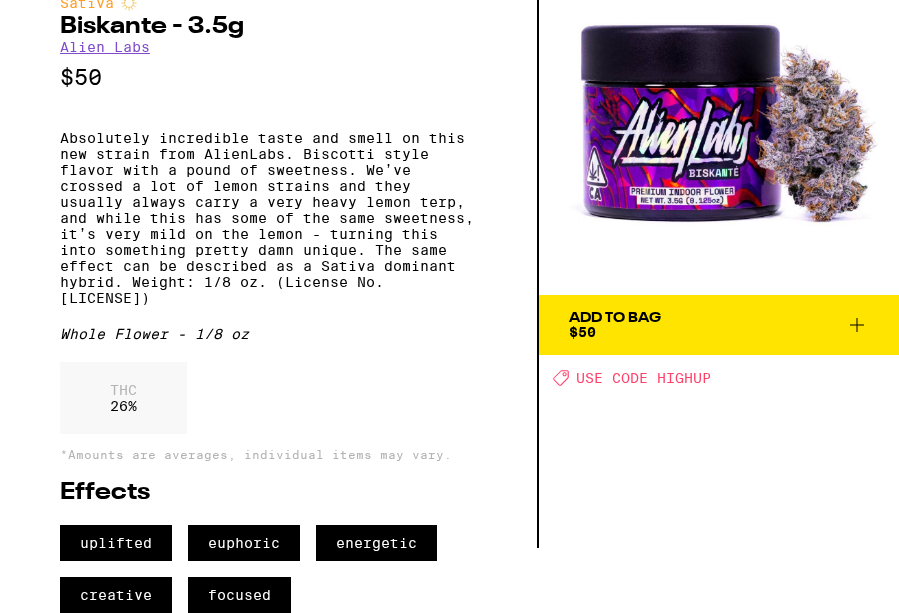 scroll, scrollTop: 108, scrollLeft: 0, axis: vertical 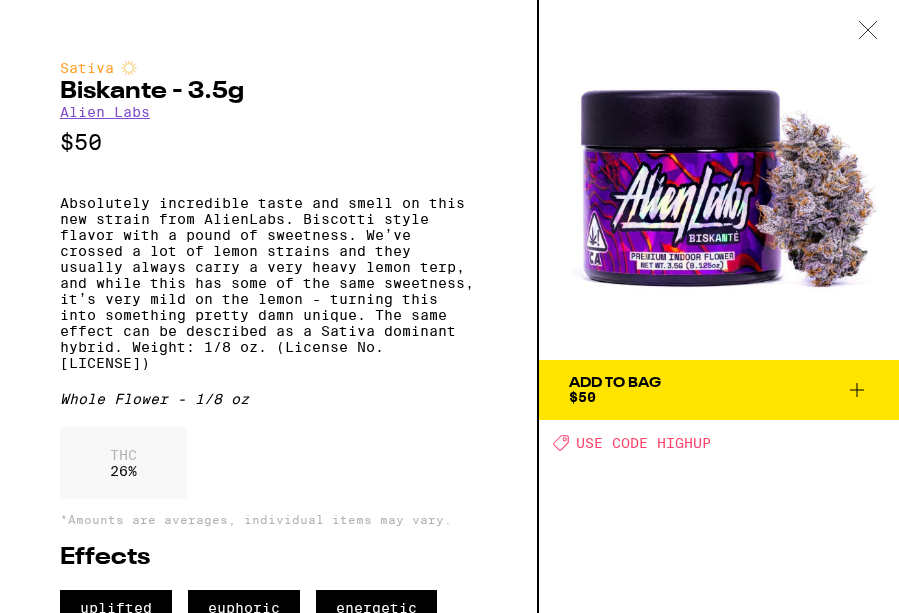 click on "Add To Bag" at bounding box center [615, 383] 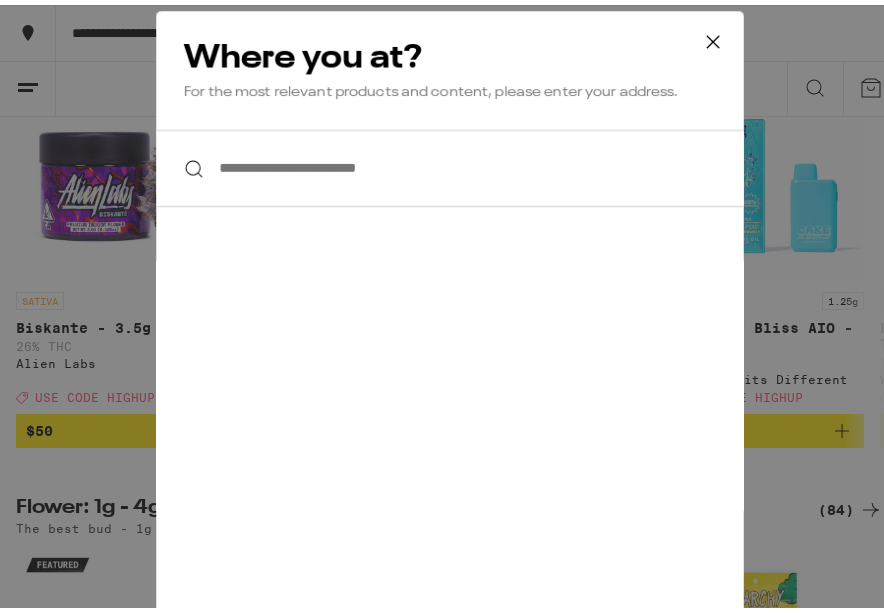 click on "**********" at bounding box center [450, 163] 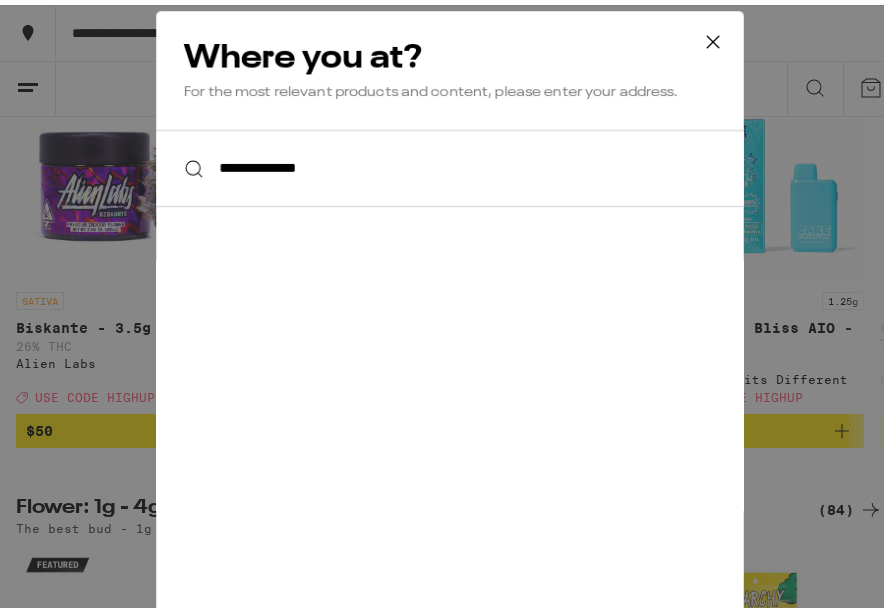 click on "**********" at bounding box center [450, 163] 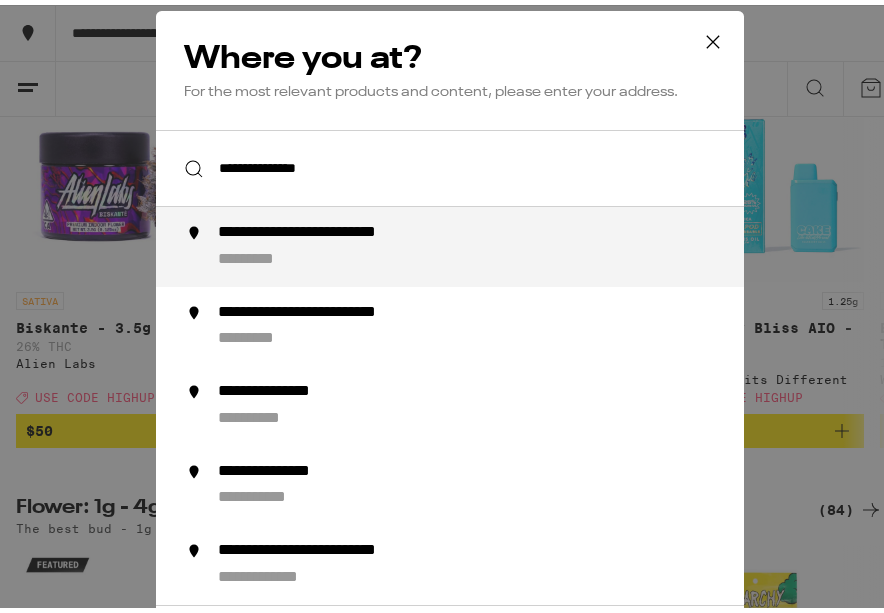 drag, startPoint x: 464, startPoint y: 143, endPoint x: 402, endPoint y: 153, distance: 62.801273 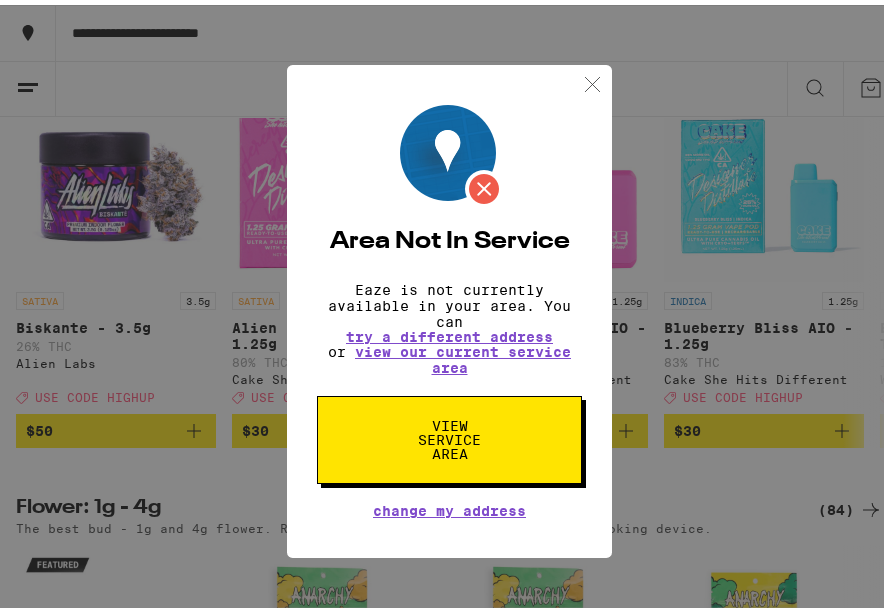 click on "Change My Address" at bounding box center (449, 506) 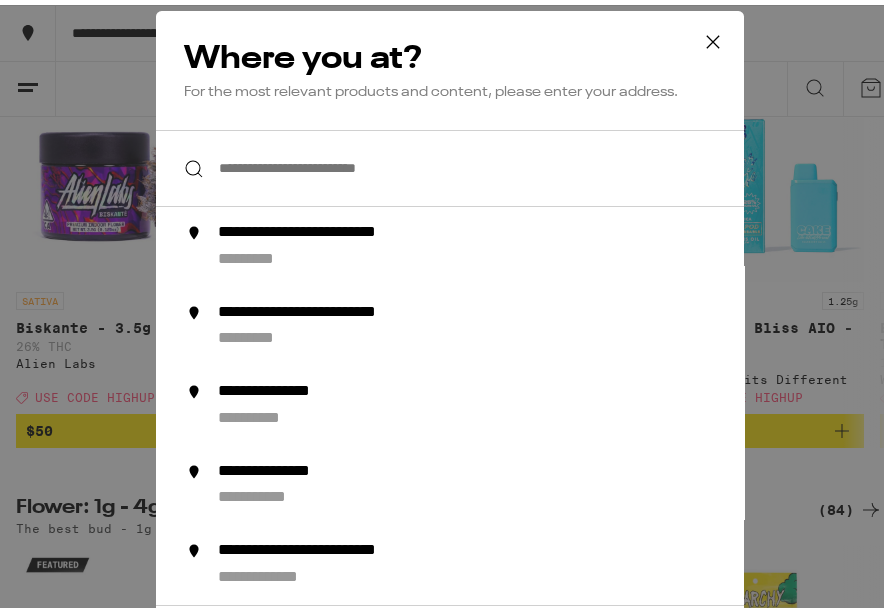 click on "**********" at bounding box center [450, 163] 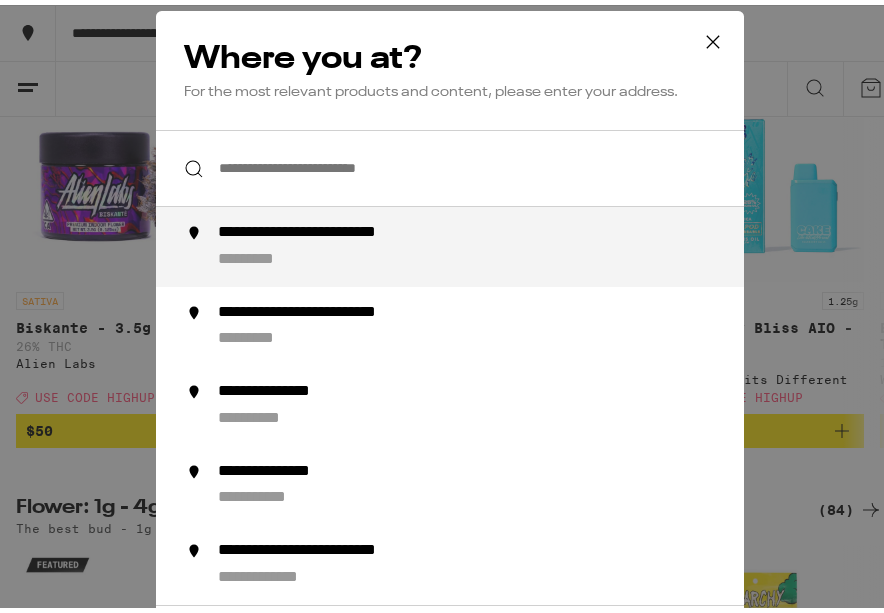 paste on "**********" 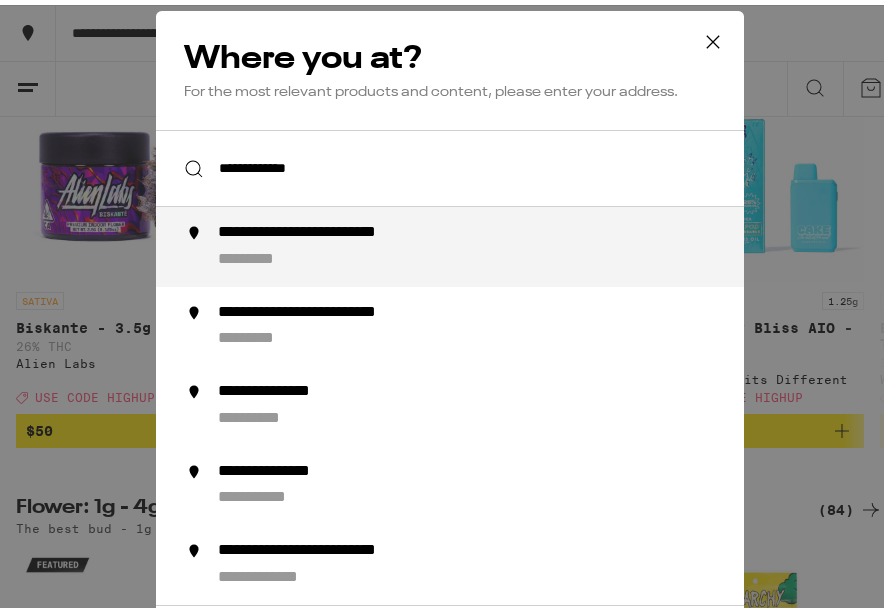 type on "**********" 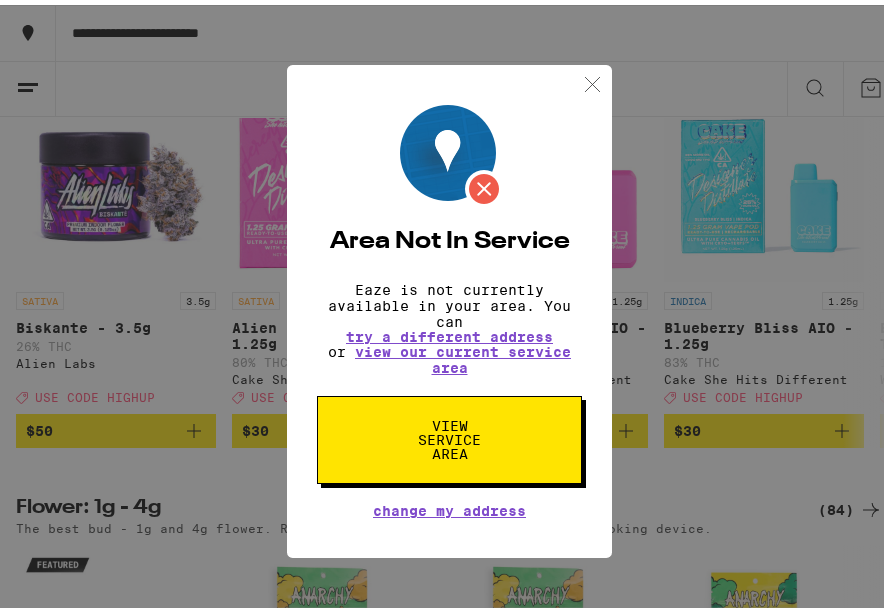 click on "Area Not In Service Eaze is not currently available in your area. You can   try a different address   or   view our current service area View Service Area Change My Address" at bounding box center [449, 307] 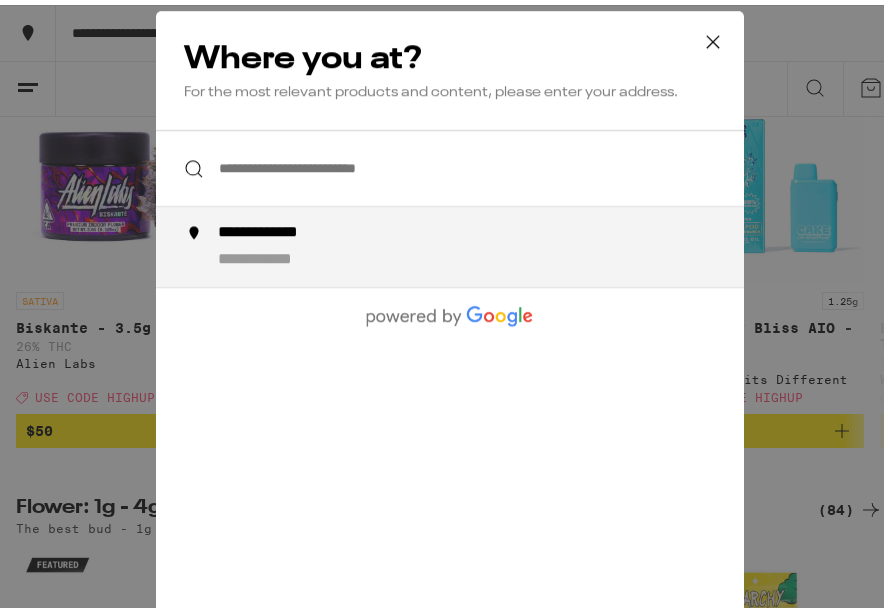 click on "**********" at bounding box center [489, 242] 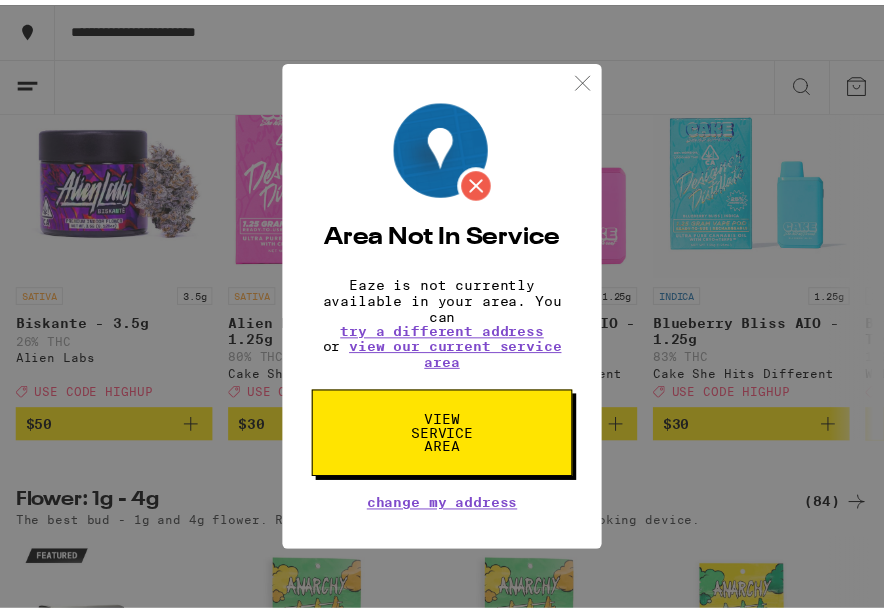 scroll, scrollTop: 0, scrollLeft: 0, axis: both 